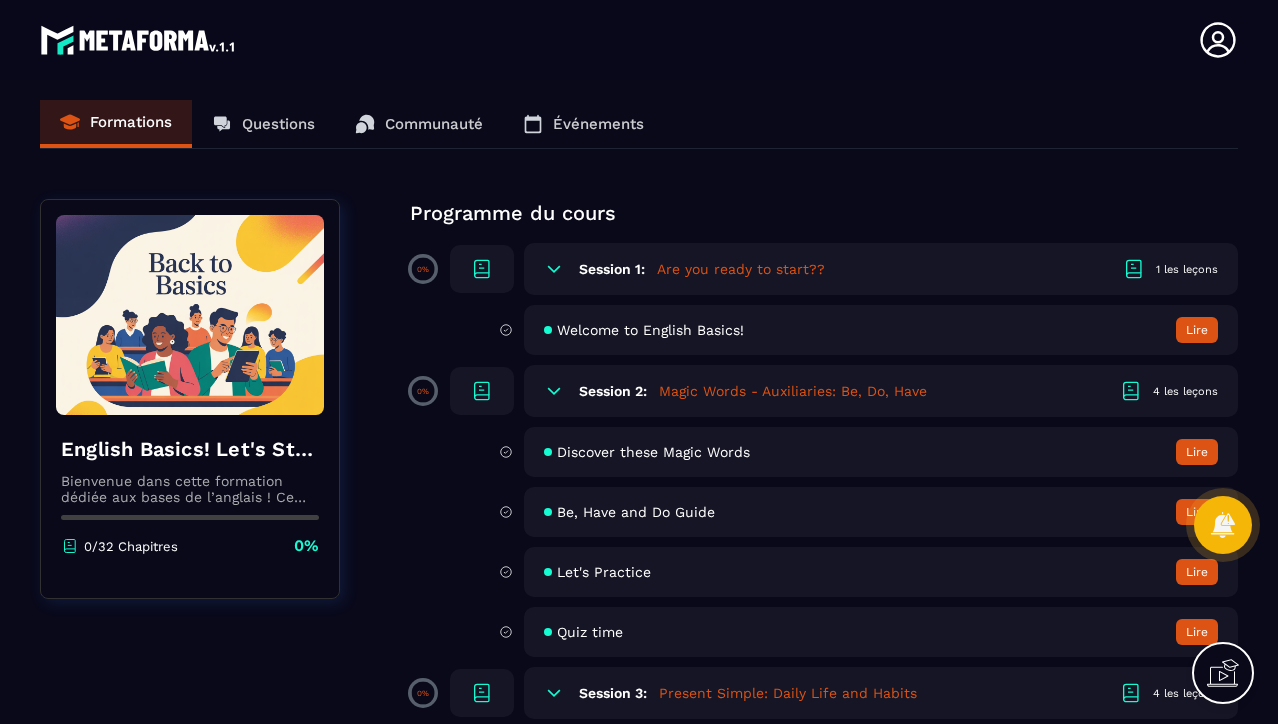 scroll, scrollTop: 0, scrollLeft: 0, axis: both 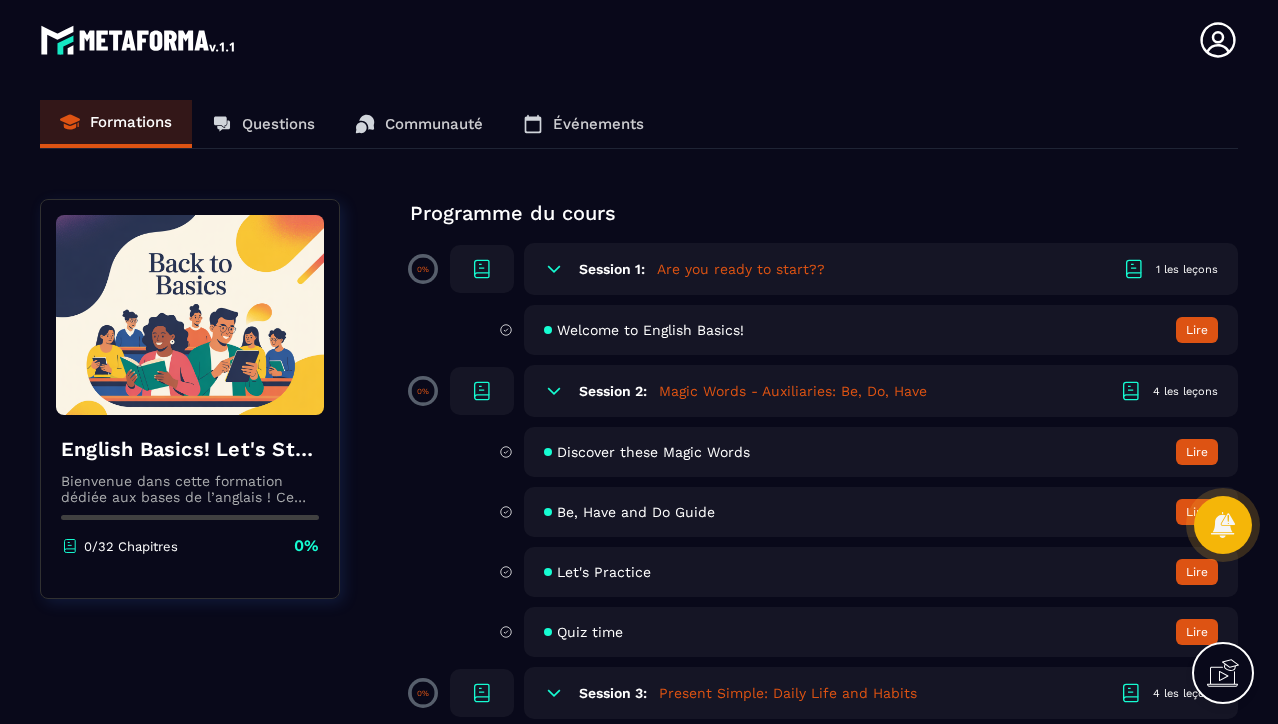 click on "Session 1:  Are you ready to start?? 1 les leçons" at bounding box center (881, 269) 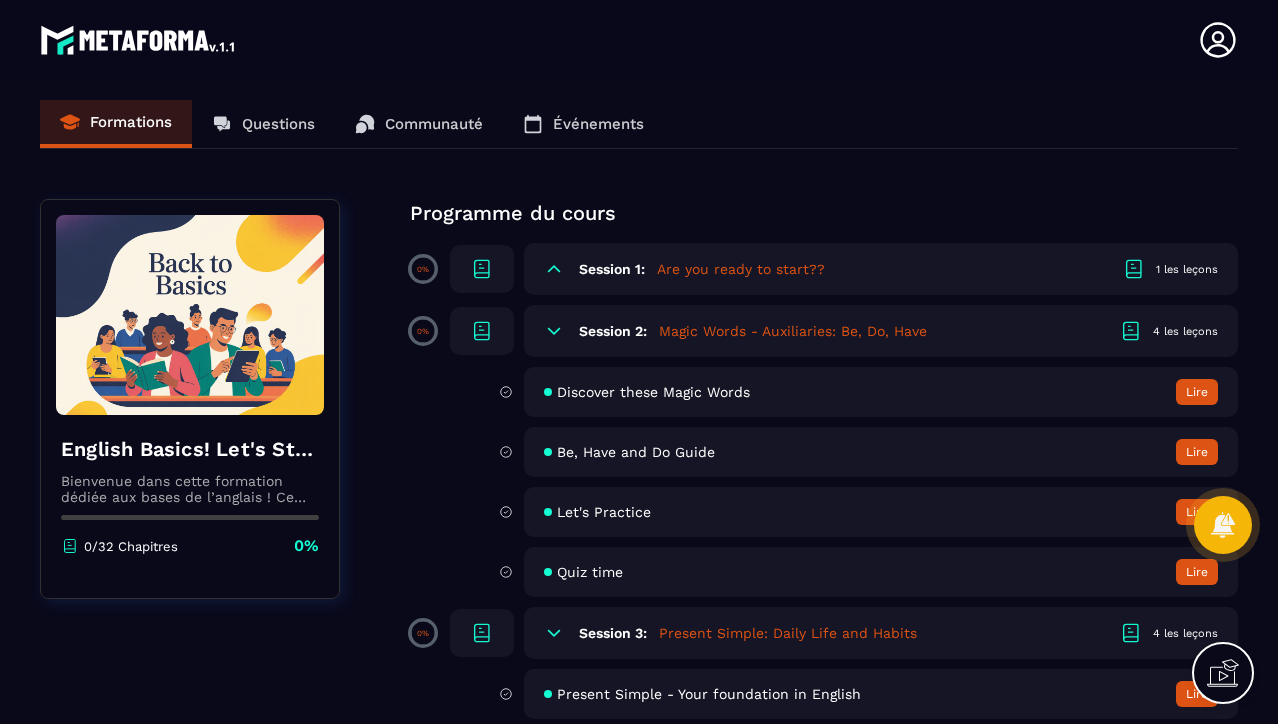 click on "Session 1:  Are you ready to start?? 1 les leçons" at bounding box center [881, 269] 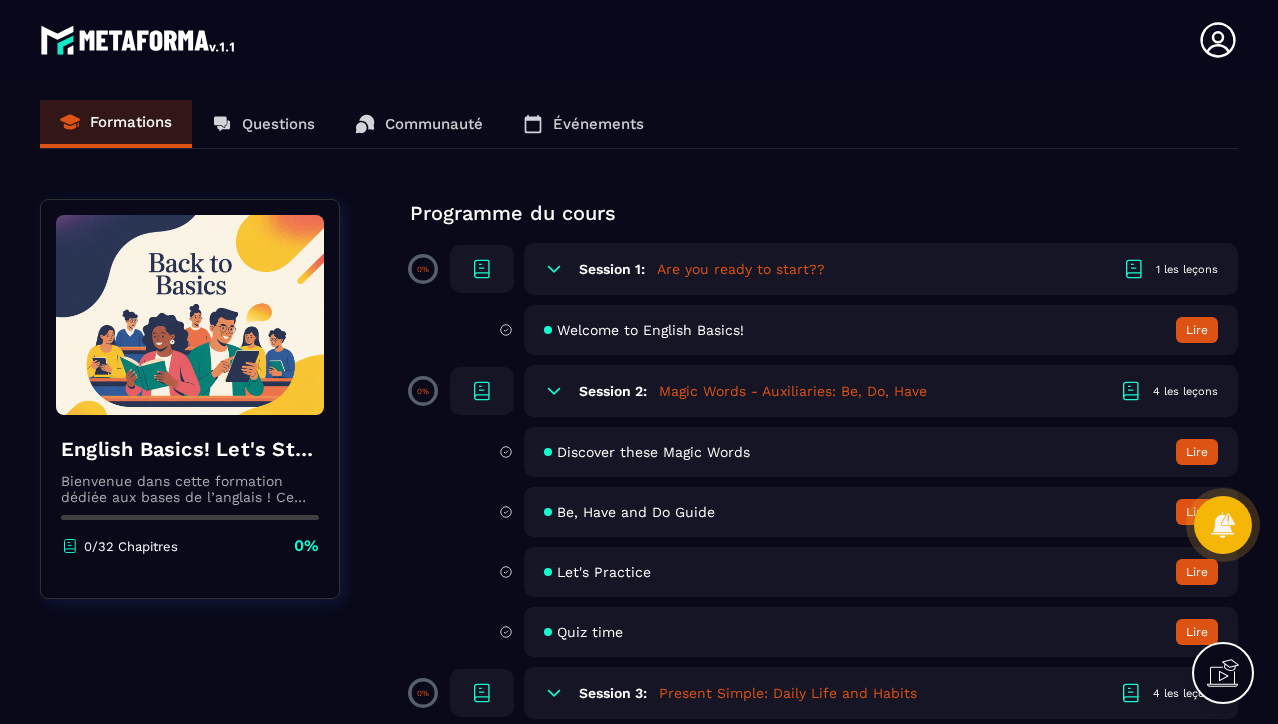 click on "Lire" at bounding box center (1197, 330) 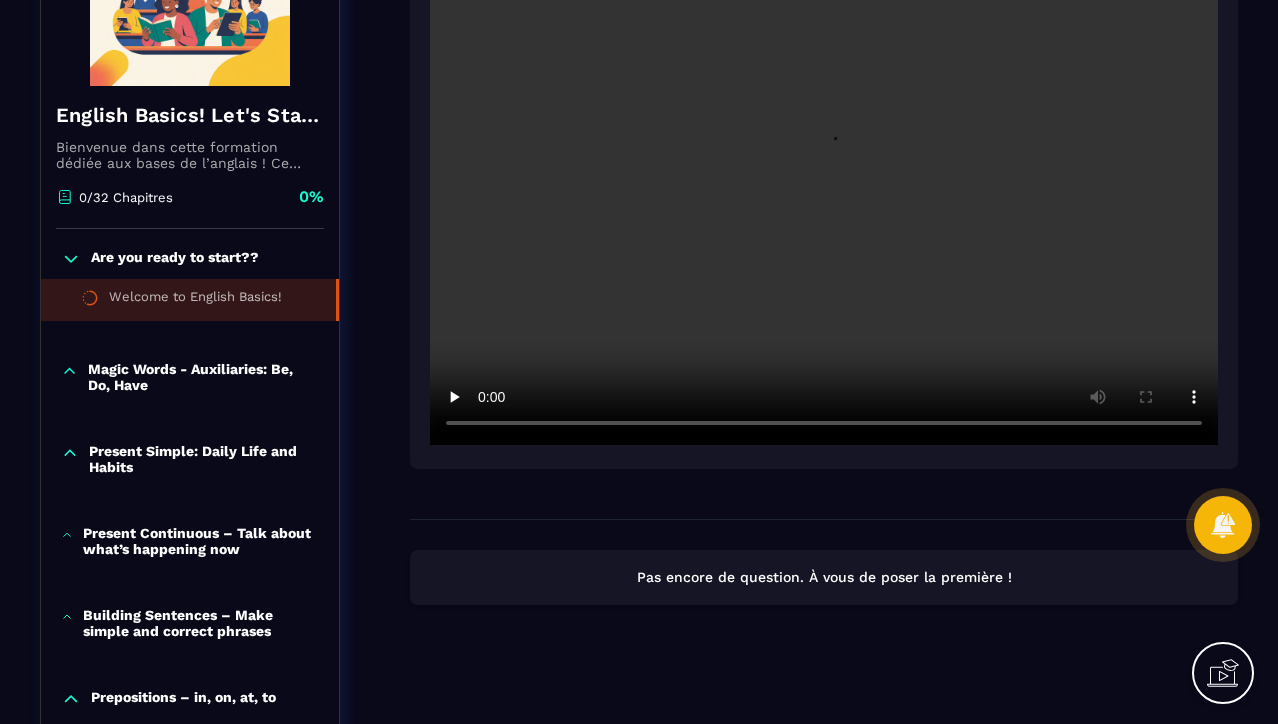 scroll, scrollTop: 266, scrollLeft: 0, axis: vertical 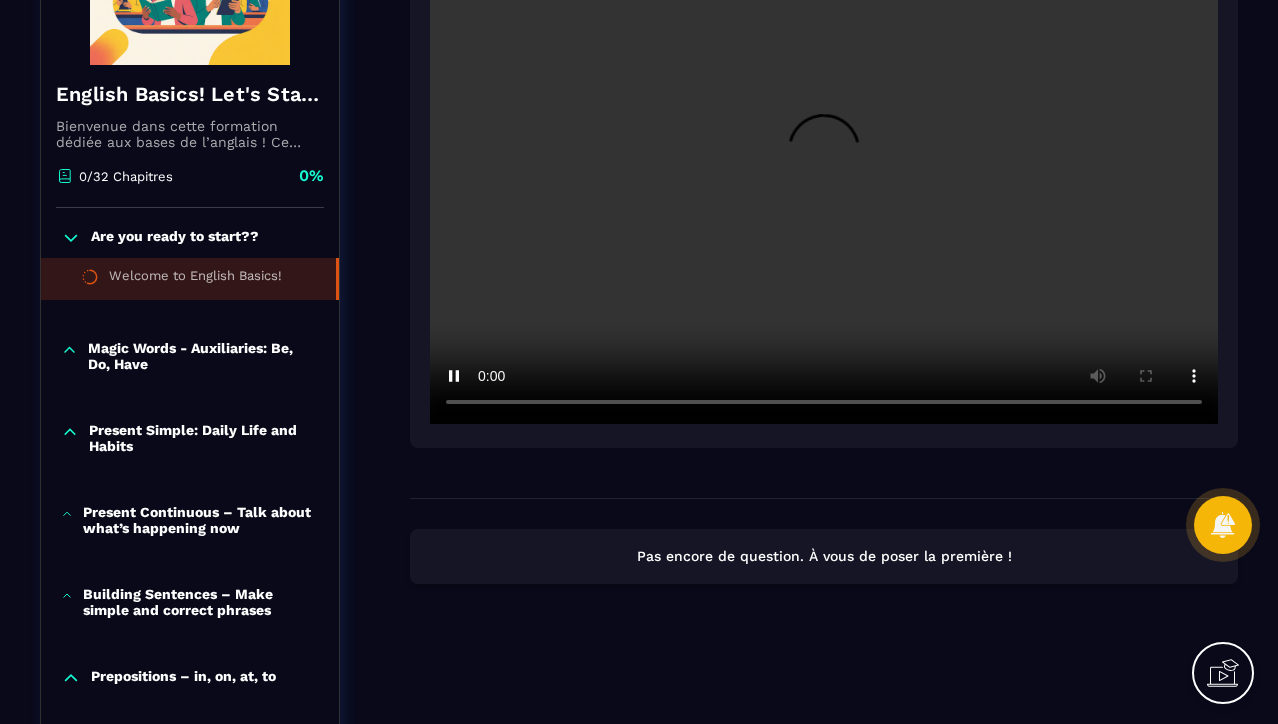 click 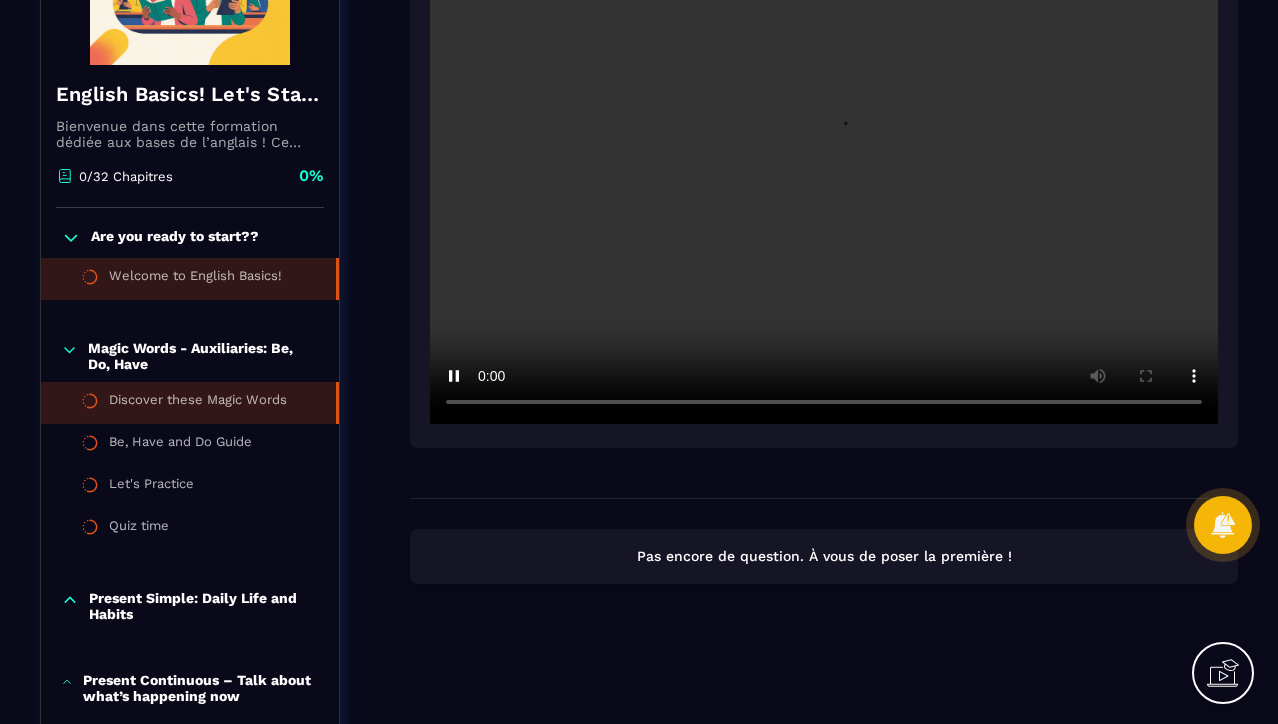 click on "Discover these Magic Words" at bounding box center [198, 403] 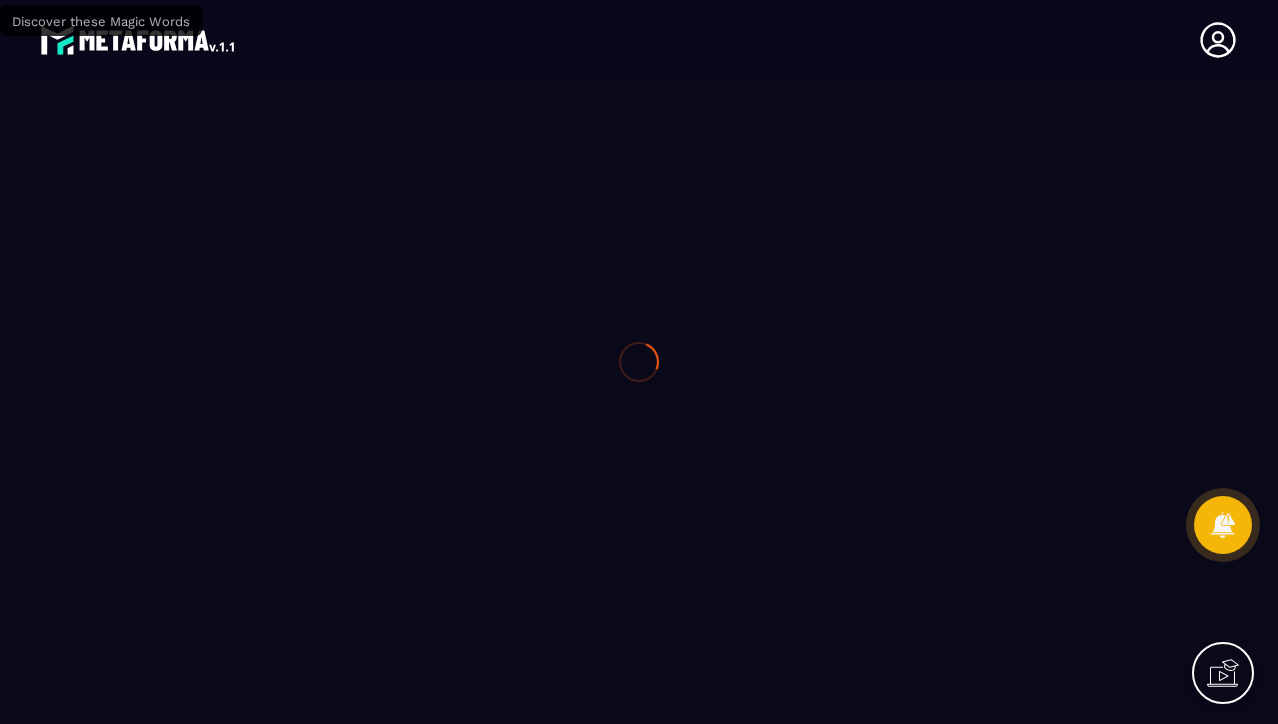 scroll, scrollTop: 0, scrollLeft: 0, axis: both 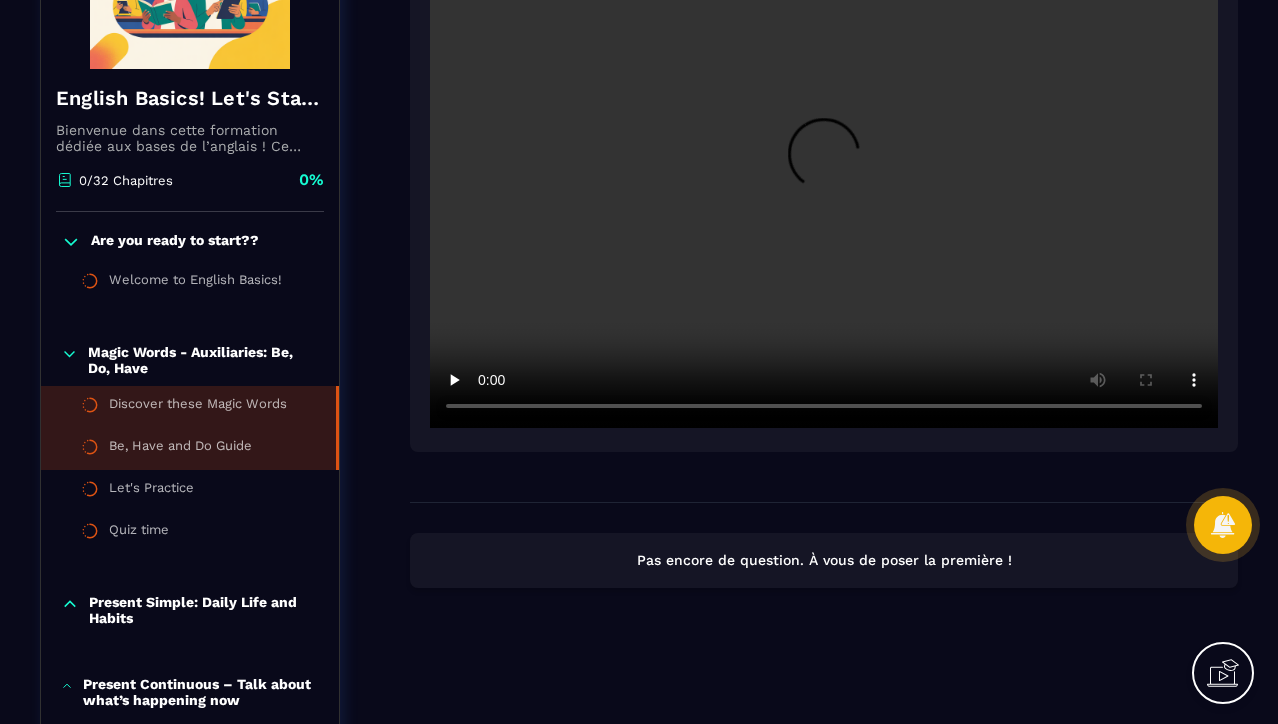 click on "Be, Have and Do Guide" at bounding box center (180, 449) 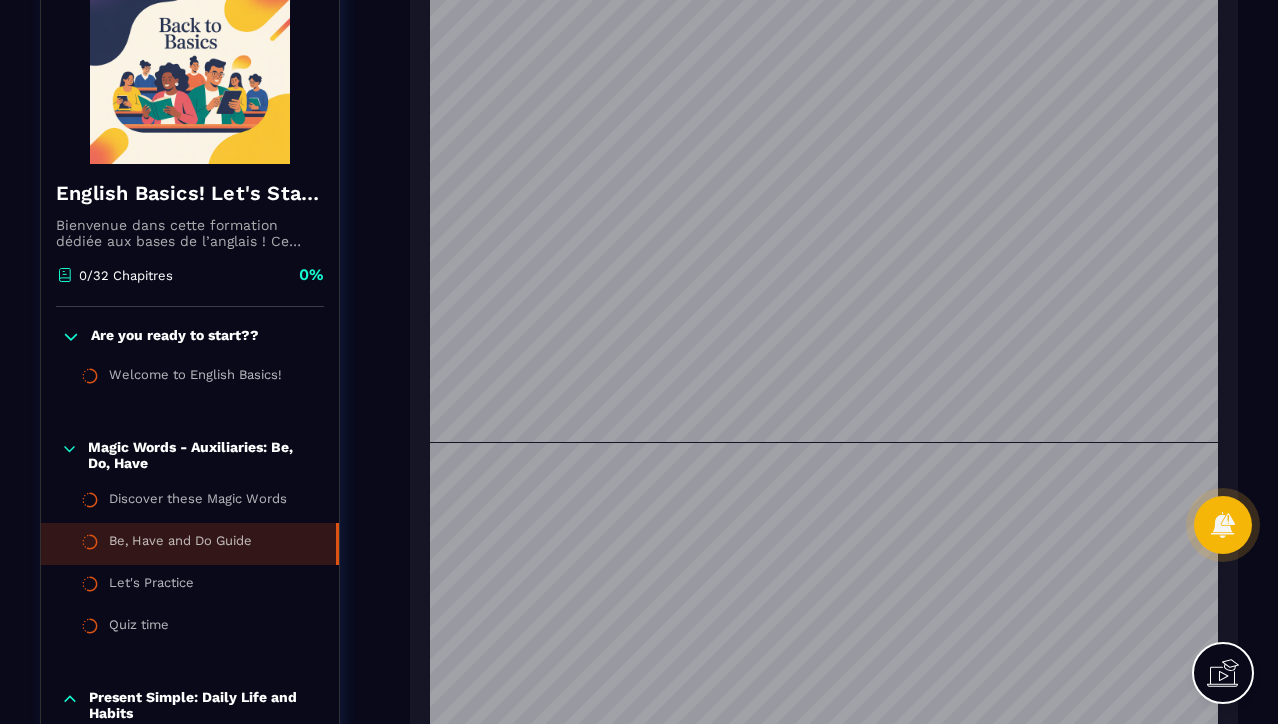 scroll, scrollTop: 394, scrollLeft: 0, axis: vertical 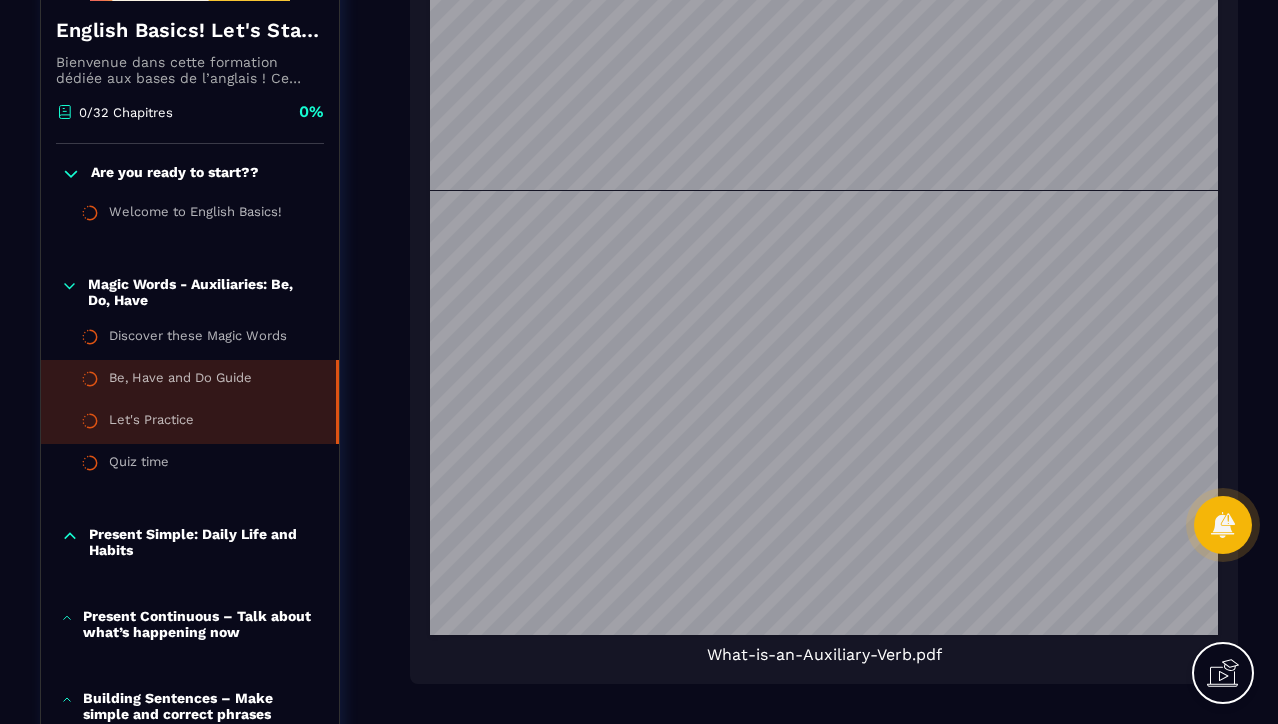click on "Let's Practice" 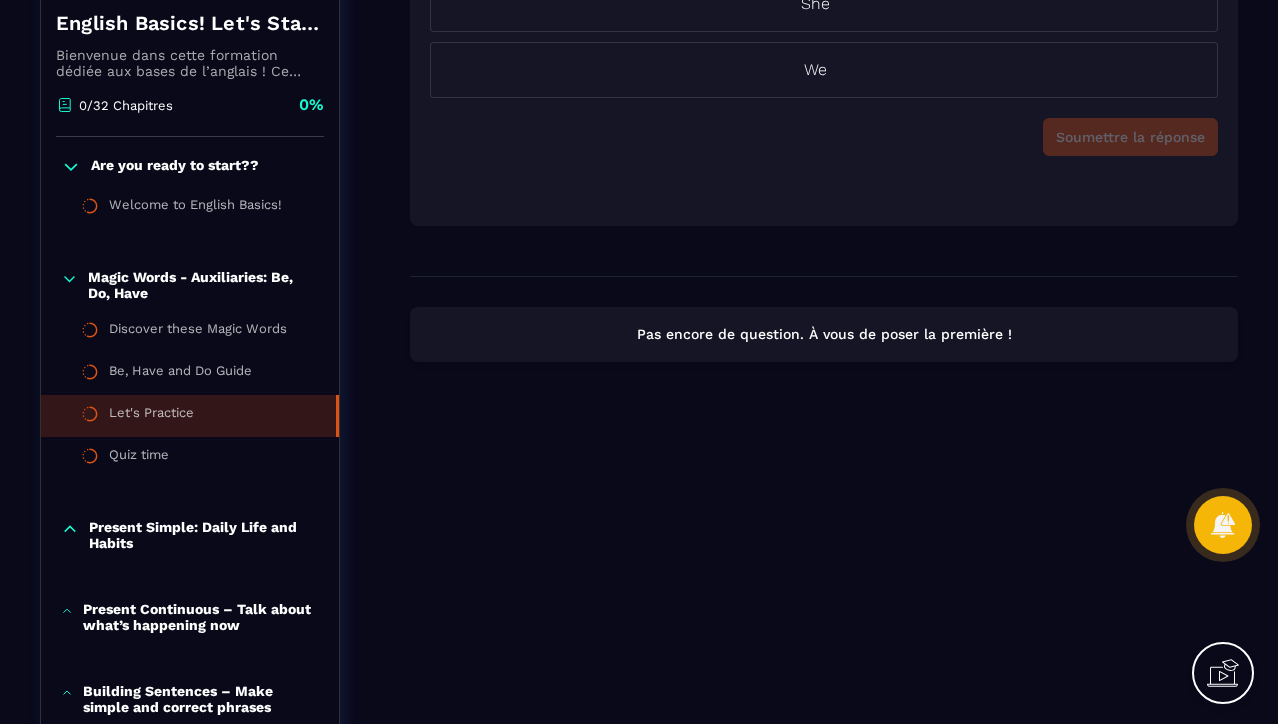 scroll, scrollTop: 404, scrollLeft: 0, axis: vertical 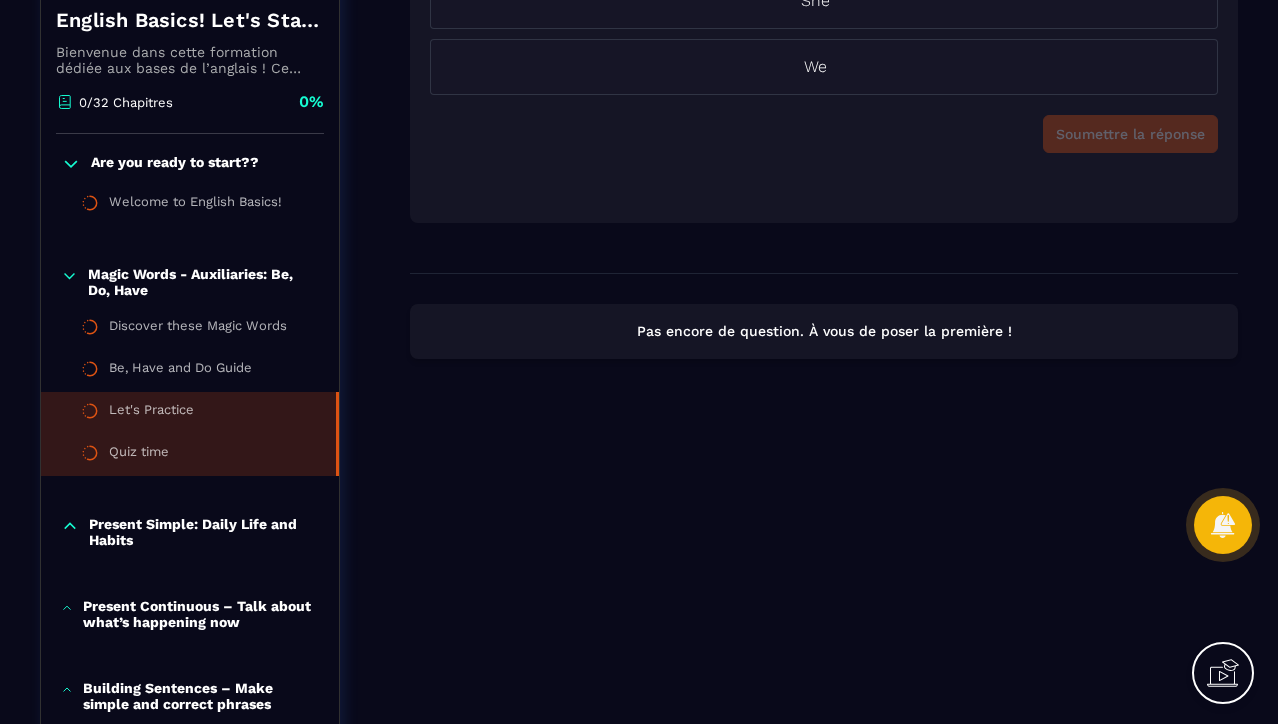 click on "Quiz time" at bounding box center [139, 455] 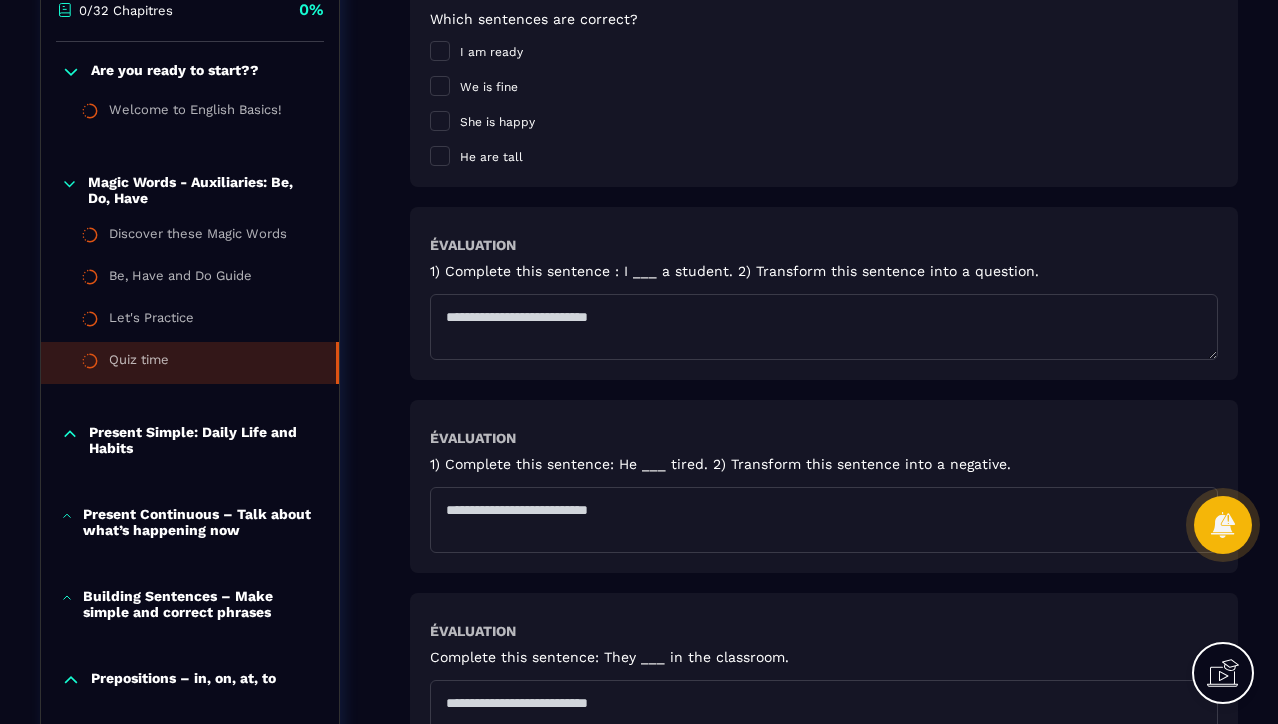 scroll, scrollTop: 486, scrollLeft: 0, axis: vertical 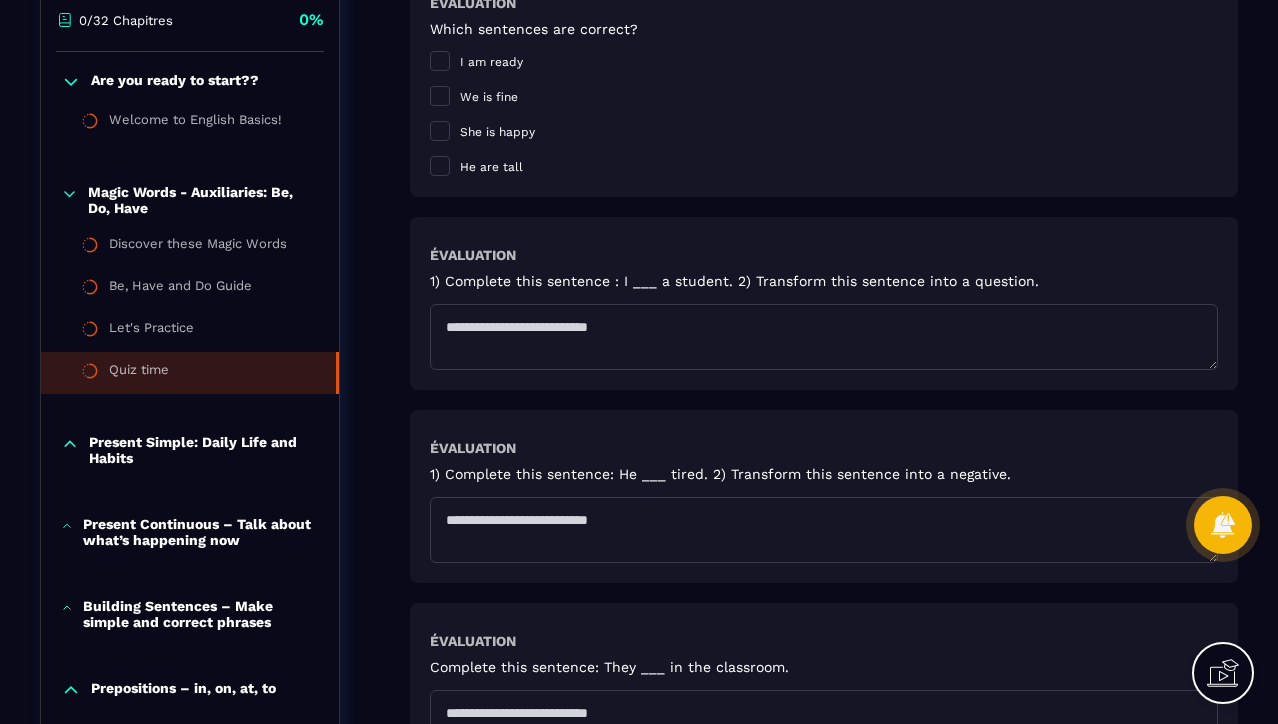 click on "Present Simple: Daily Life and Habits" at bounding box center (190, 450) 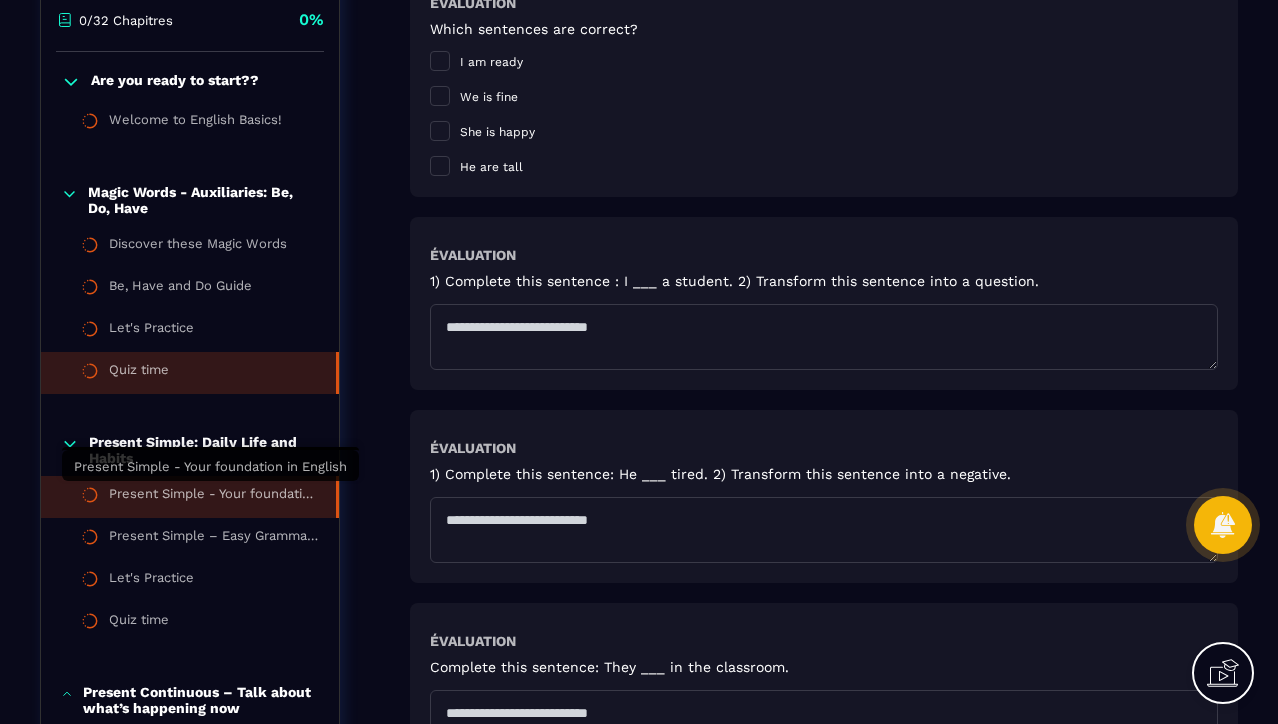 scroll, scrollTop: 652, scrollLeft: 0, axis: vertical 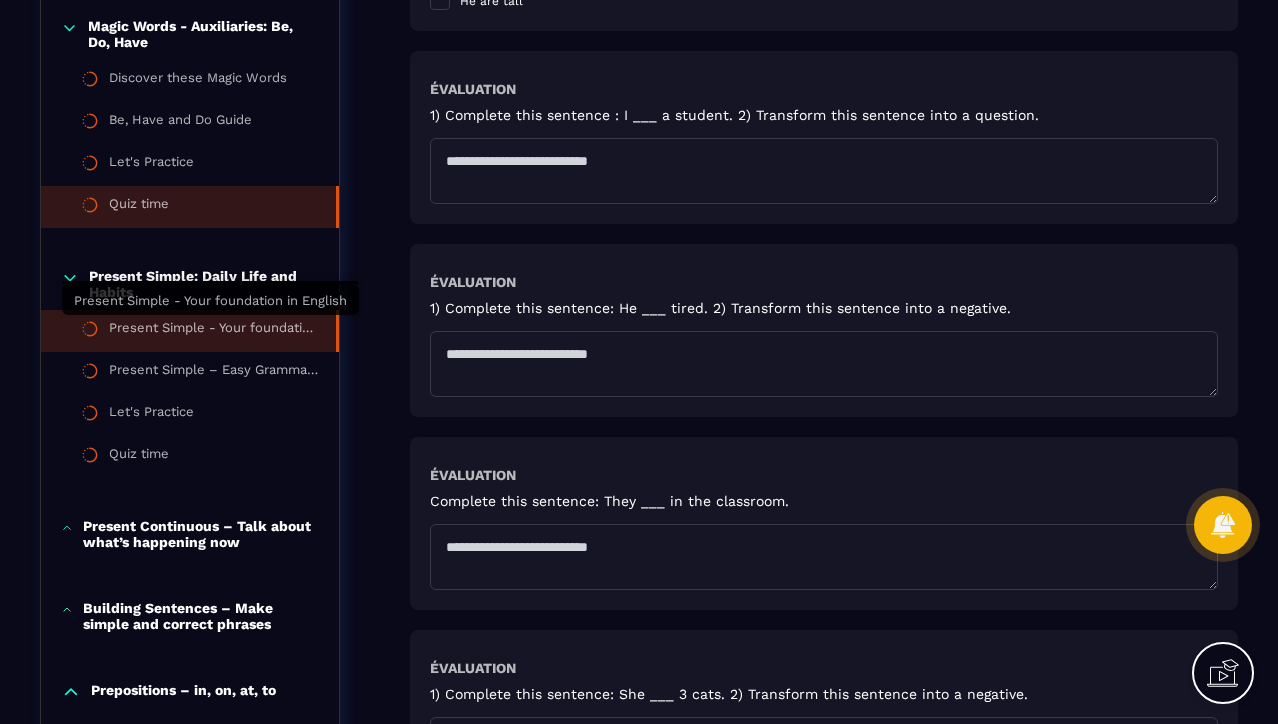click on "Present Simple - Your foundation in English" at bounding box center (212, 331) 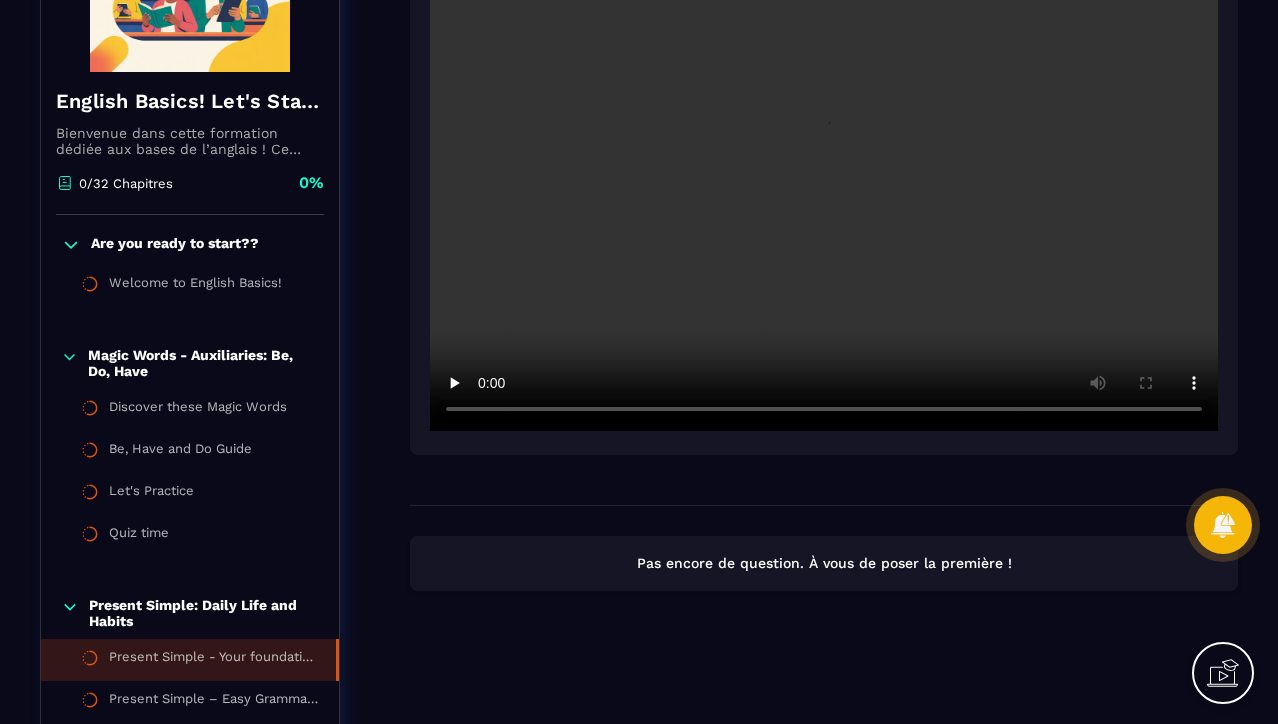 scroll, scrollTop: 355, scrollLeft: 0, axis: vertical 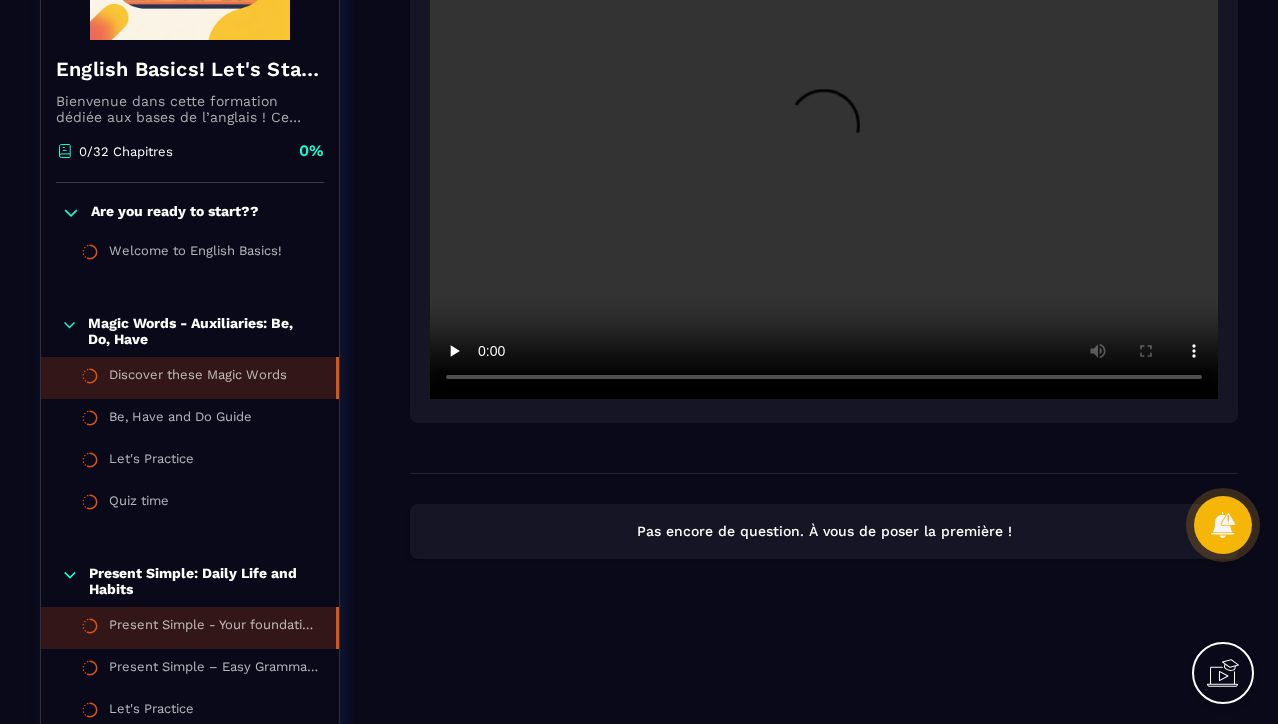 click on "Discover these Magic Words" at bounding box center [198, 378] 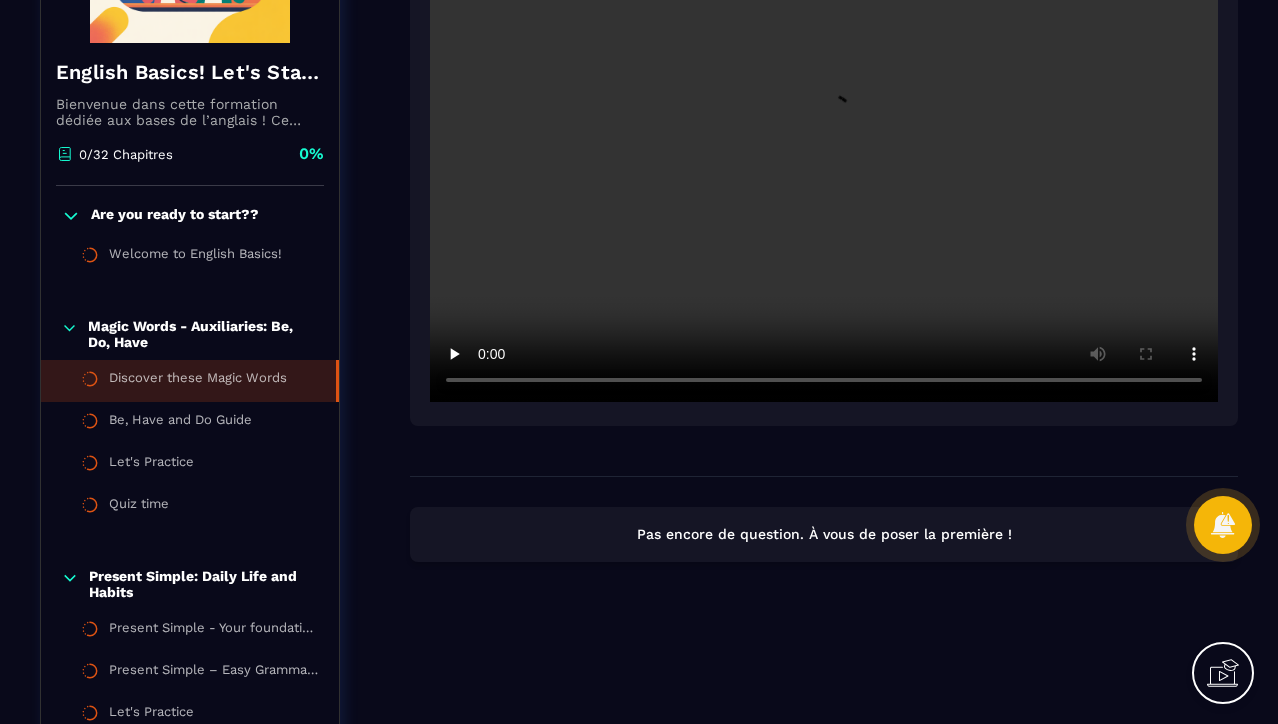 scroll, scrollTop: 366, scrollLeft: 0, axis: vertical 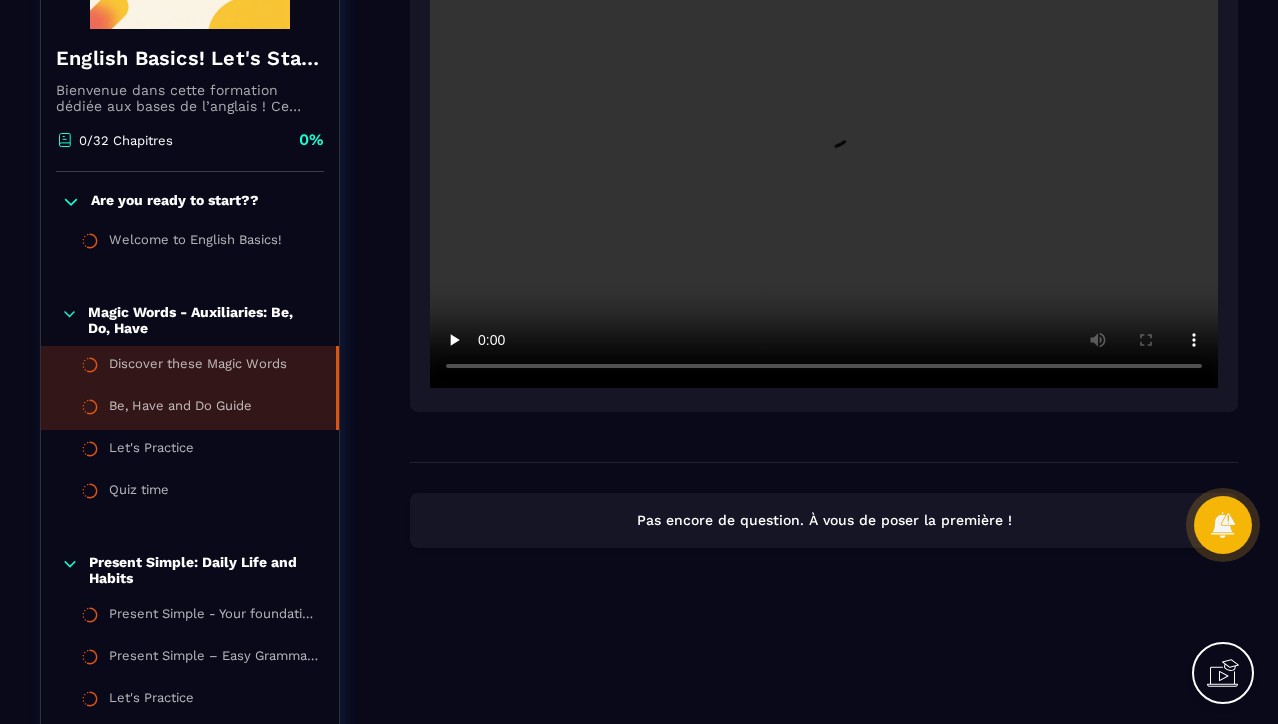 click on "Be, Have and Do Guide" at bounding box center [180, 409] 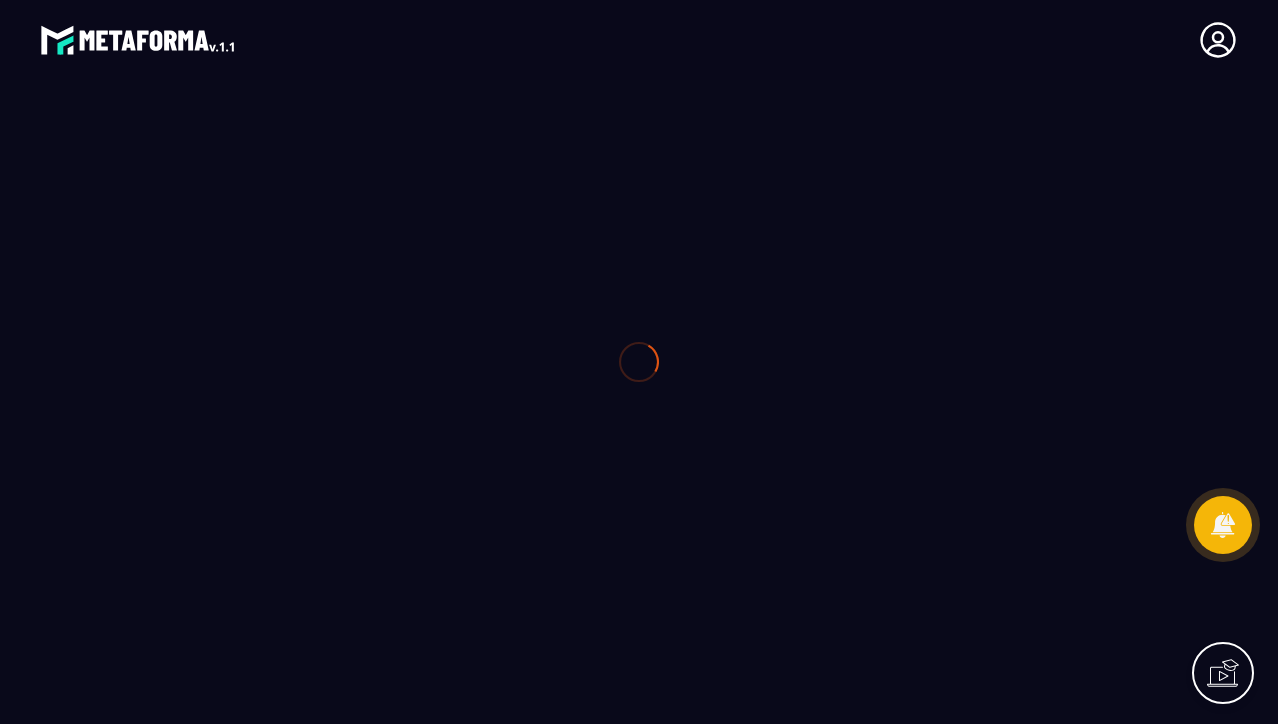scroll, scrollTop: 0, scrollLeft: 0, axis: both 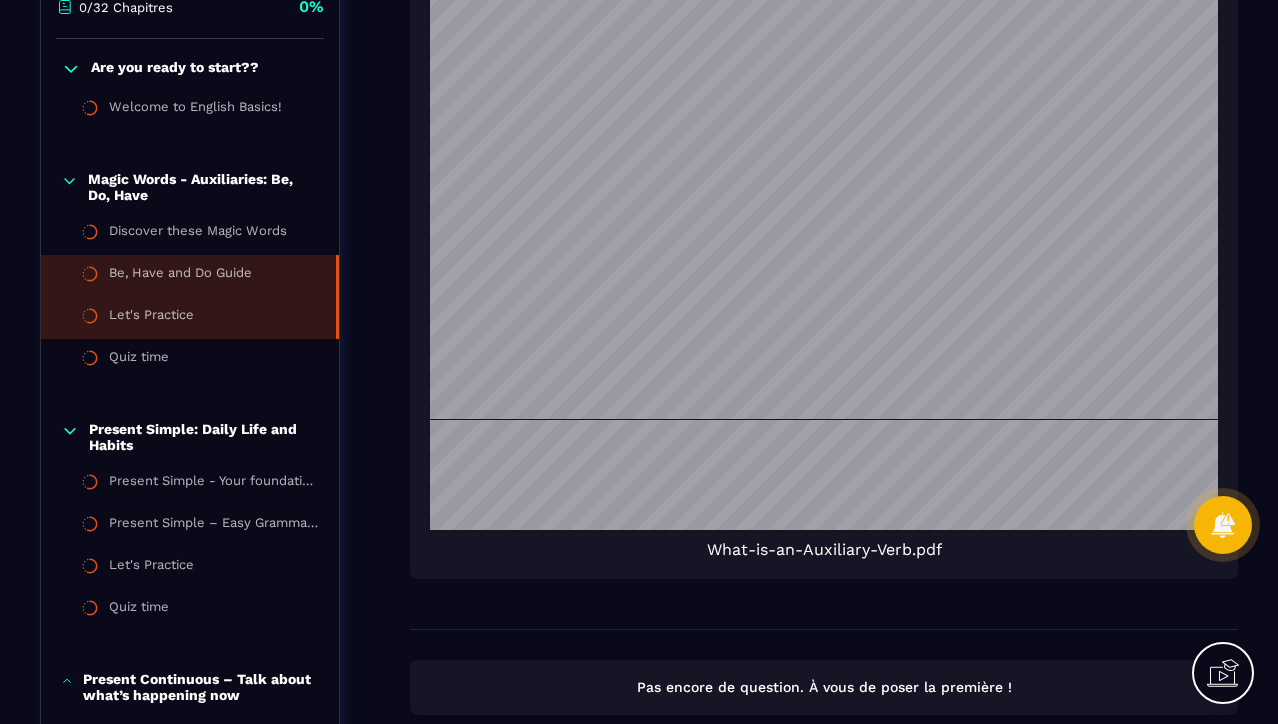 click on "Let's Practice" at bounding box center [151, 318] 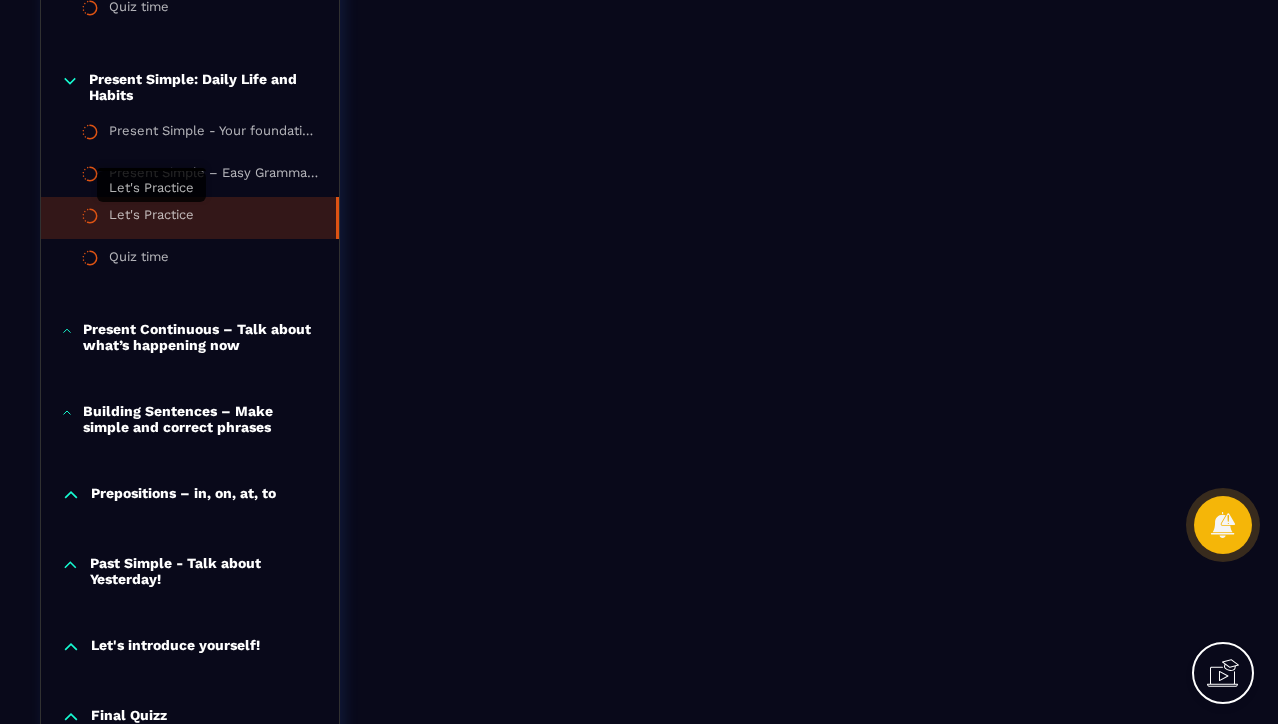 scroll, scrollTop: 825, scrollLeft: 0, axis: vertical 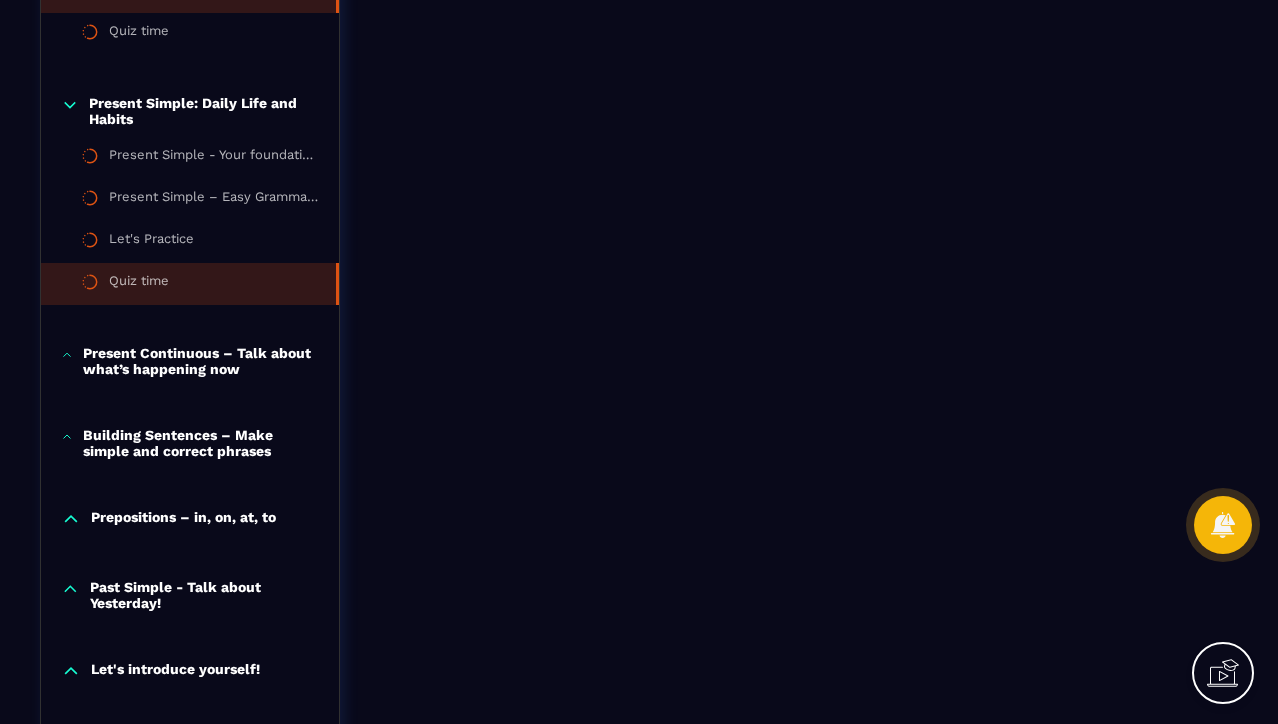 click on "Quiz time" at bounding box center [139, 284] 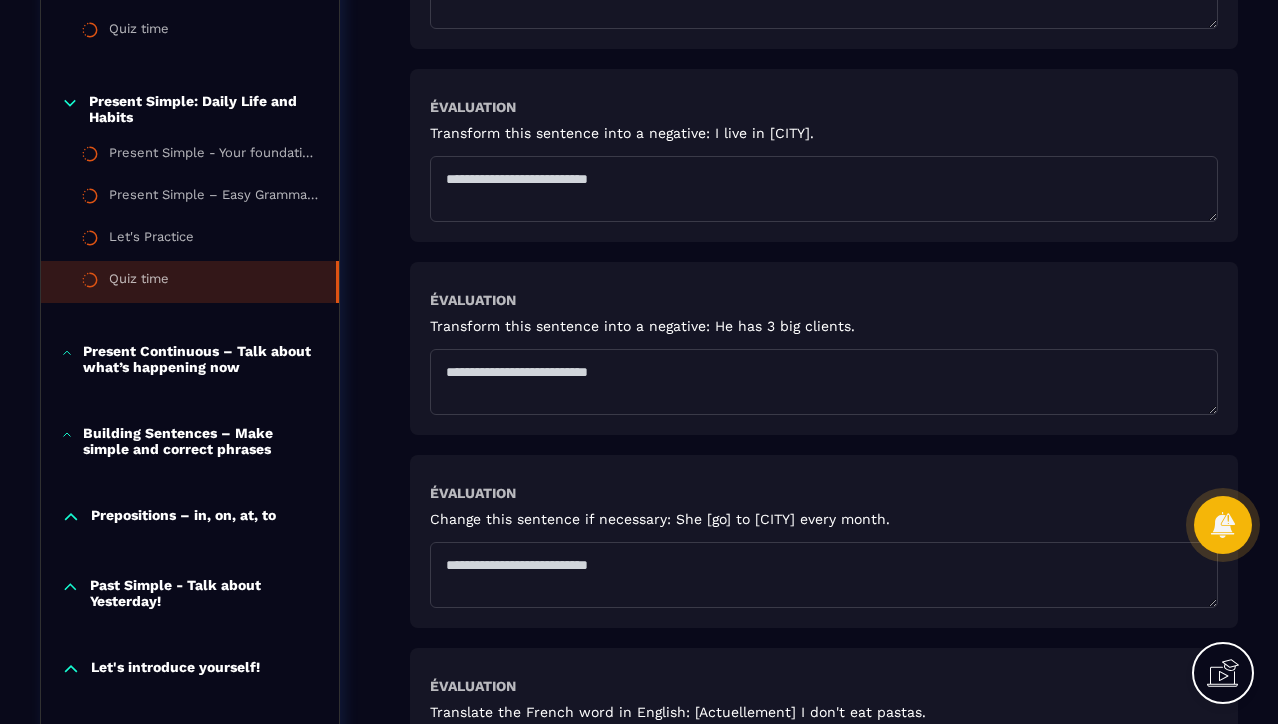 scroll, scrollTop: 845, scrollLeft: 0, axis: vertical 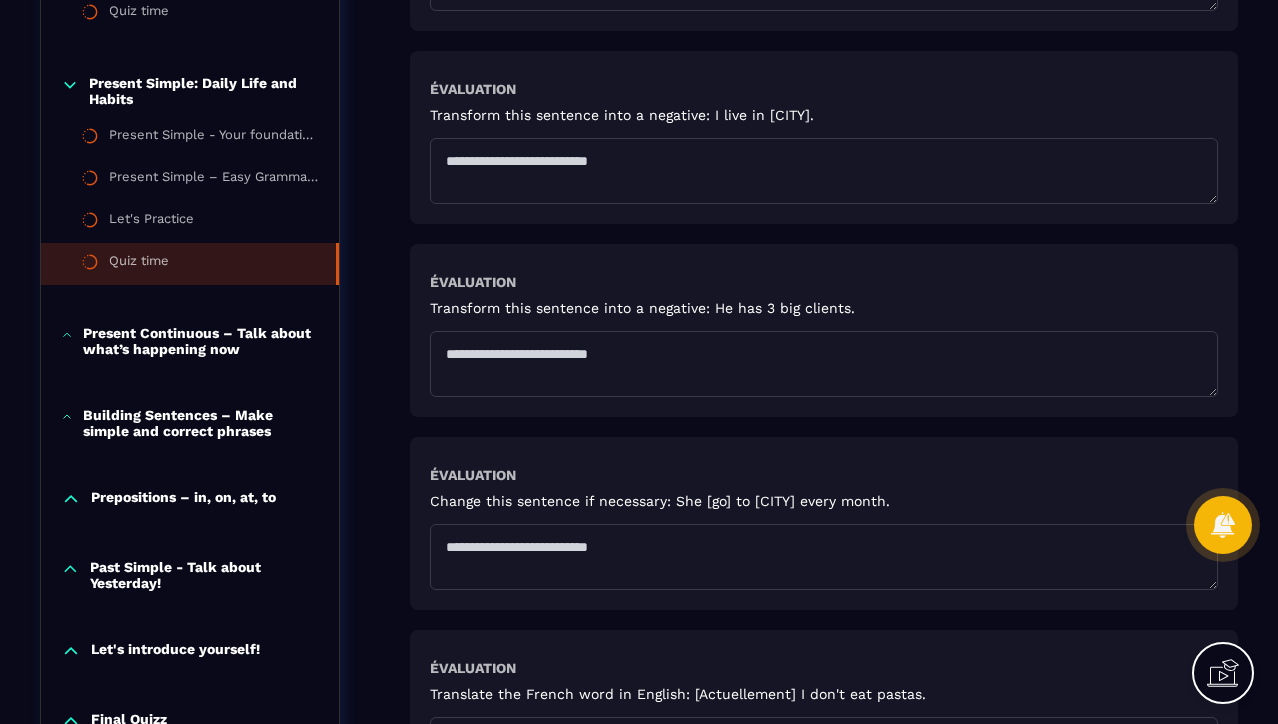 click on "Present Continuous – Talk about what’s happening now" 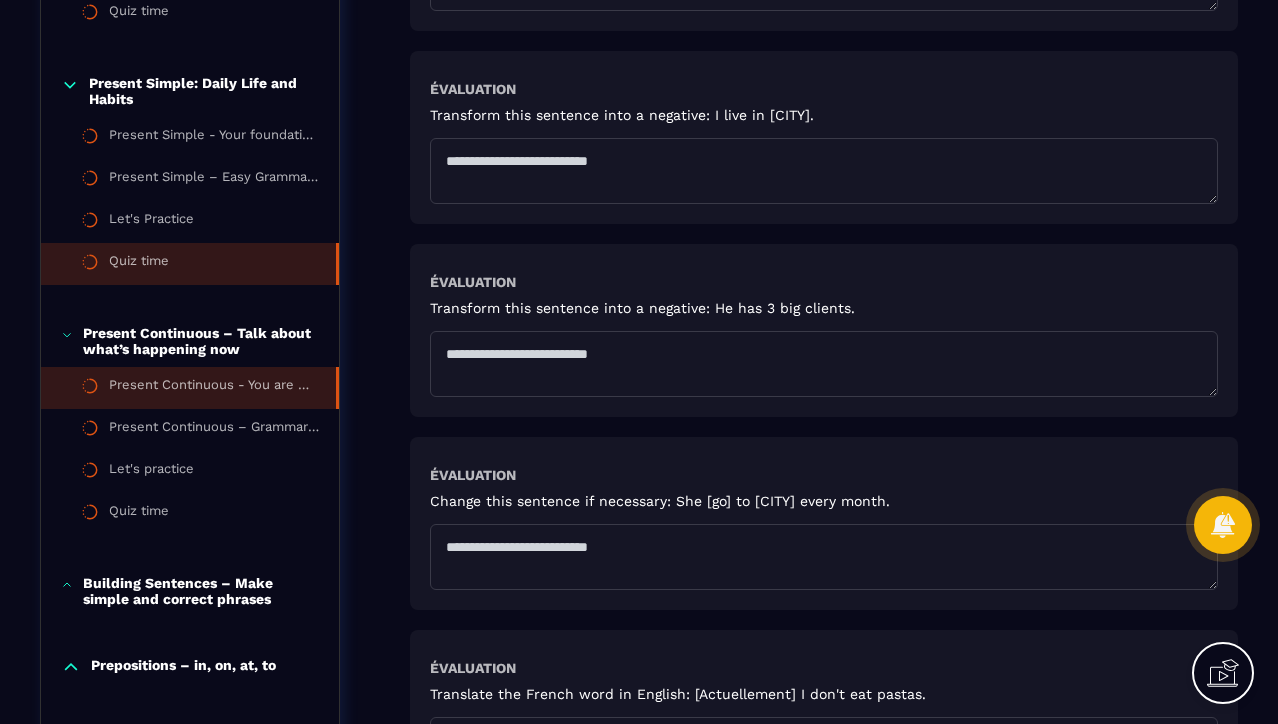click on "Present Continuous - You are doing great!" at bounding box center [212, 388] 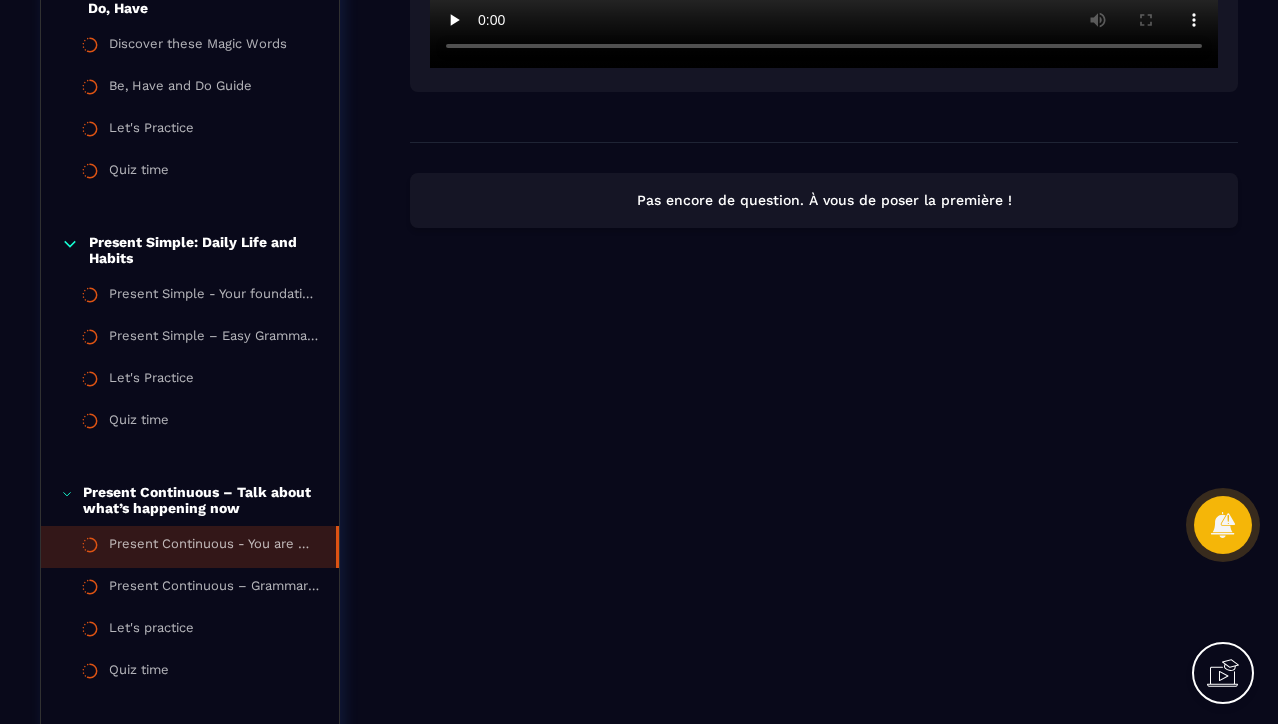 scroll, scrollTop: 841, scrollLeft: 0, axis: vertical 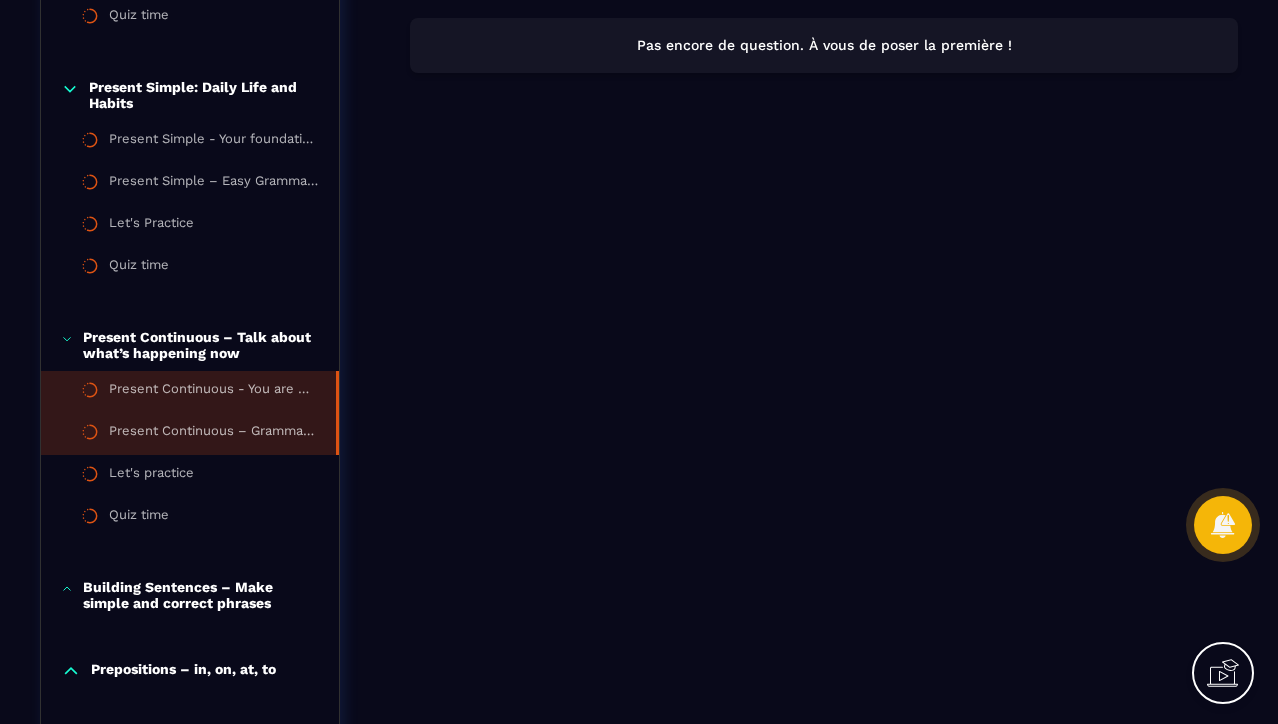click on "Present Continuous – Grammar Sheet" at bounding box center [212, 434] 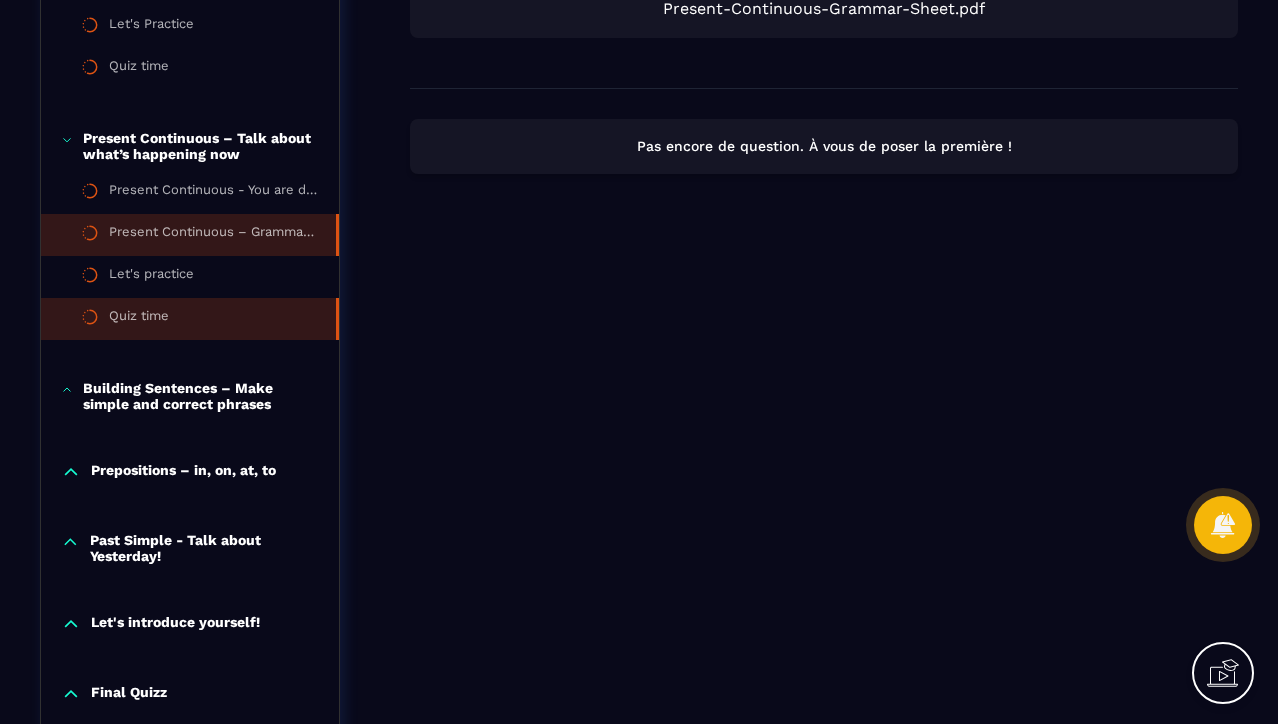 scroll, scrollTop: 1062, scrollLeft: 0, axis: vertical 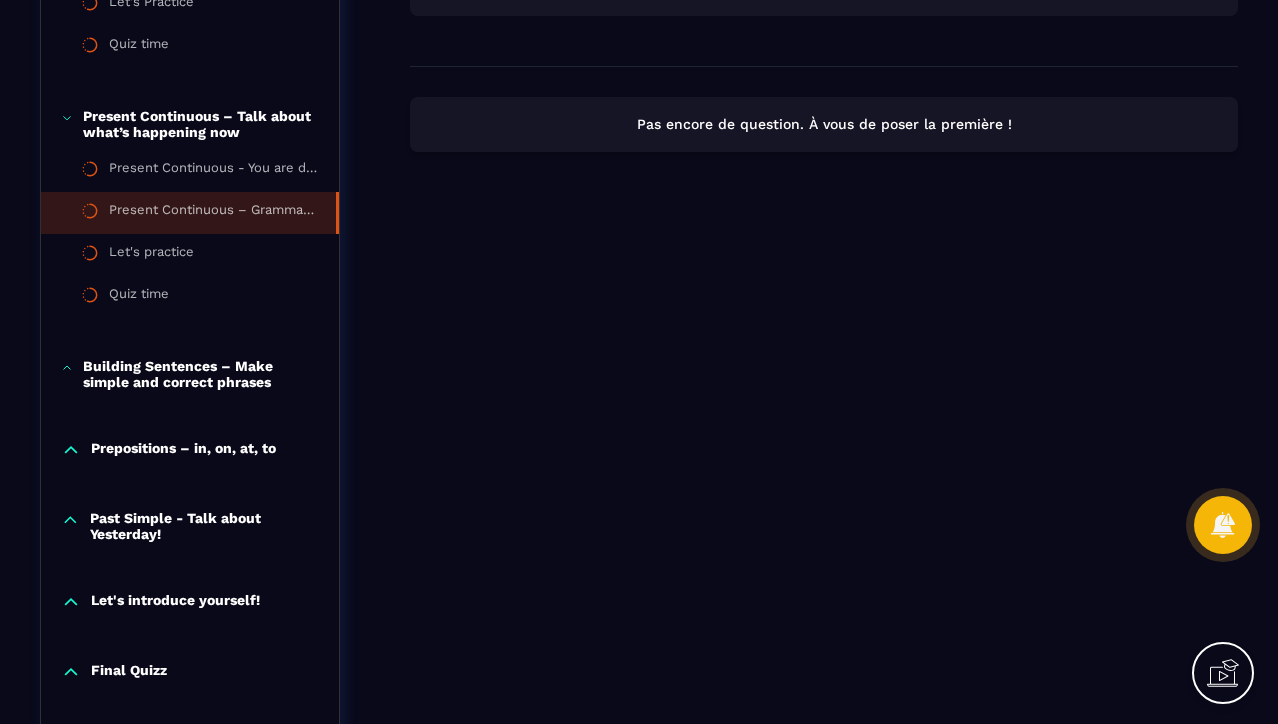 click 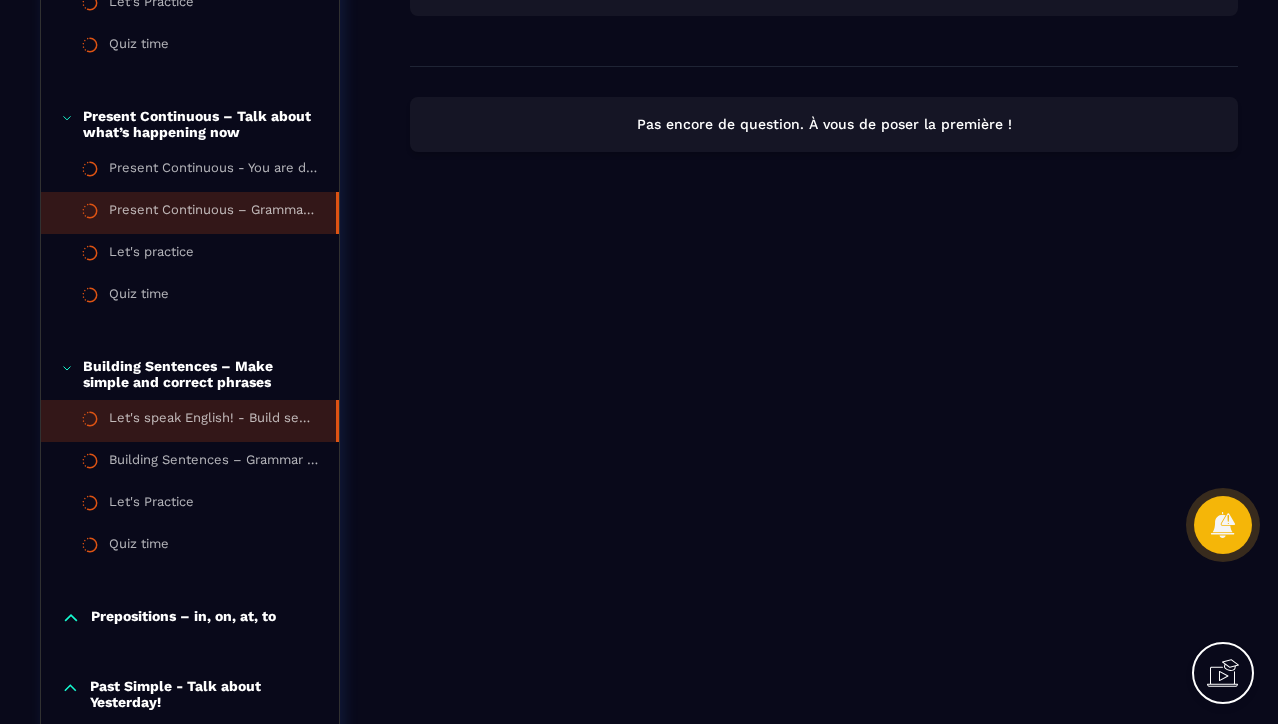 click on "Let's speak English! - Build sentences" at bounding box center [212, 421] 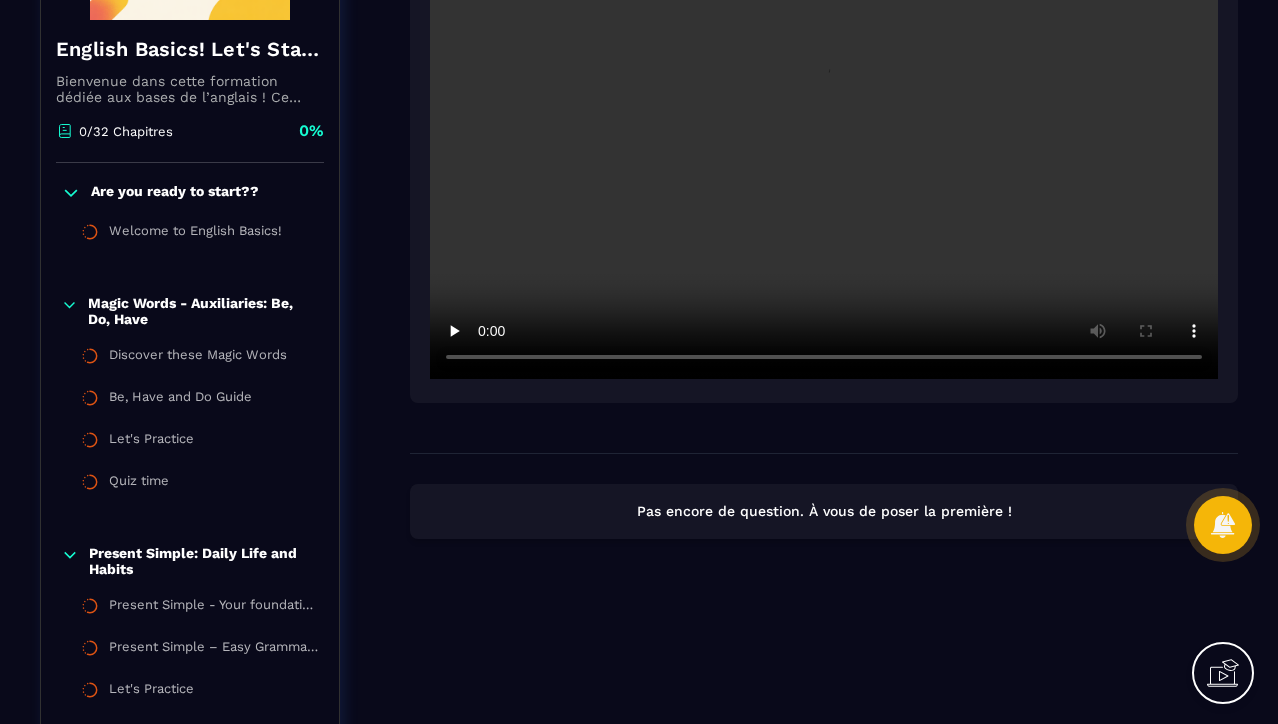 scroll, scrollTop: 0, scrollLeft: 0, axis: both 